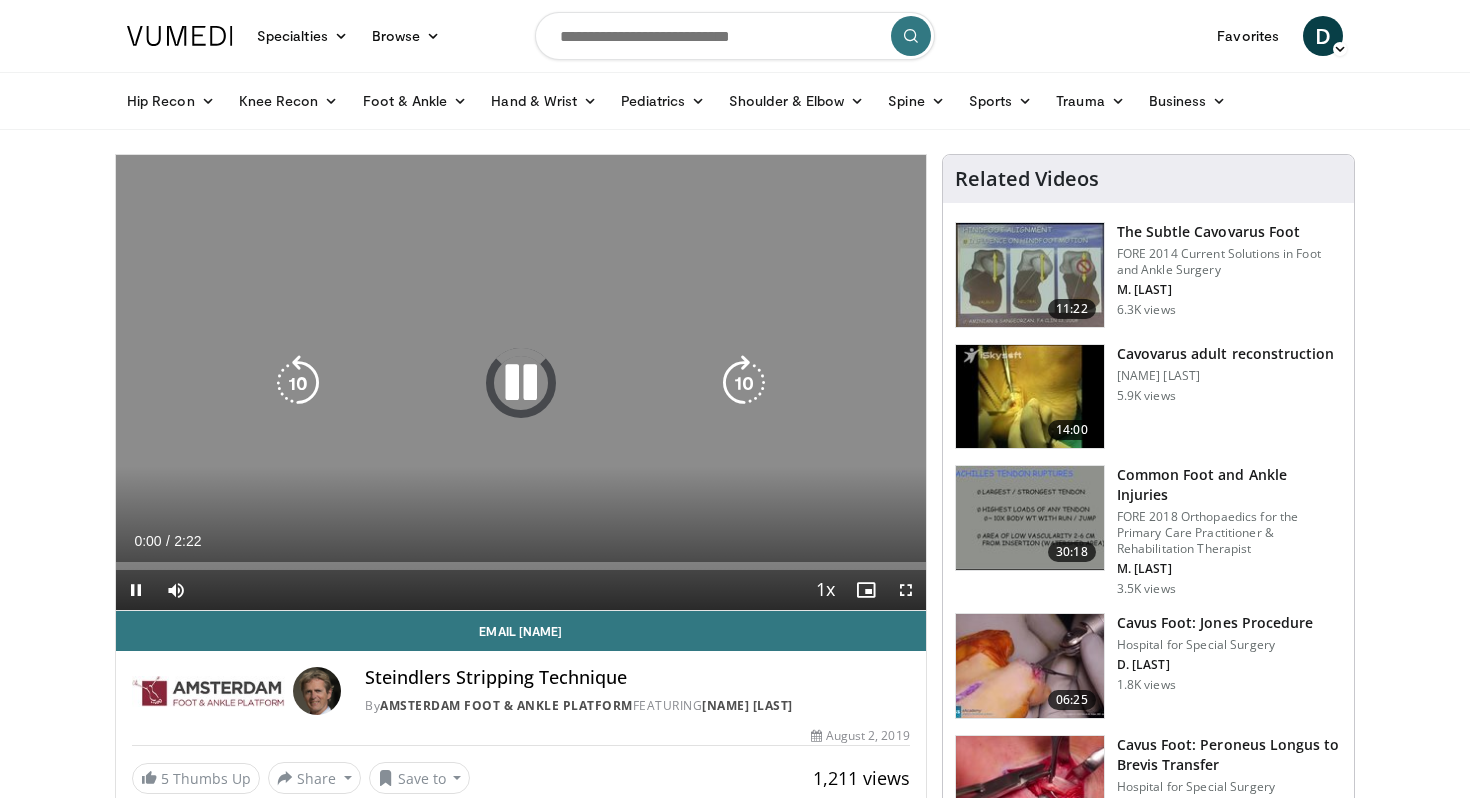 scroll, scrollTop: 0, scrollLeft: 0, axis: both 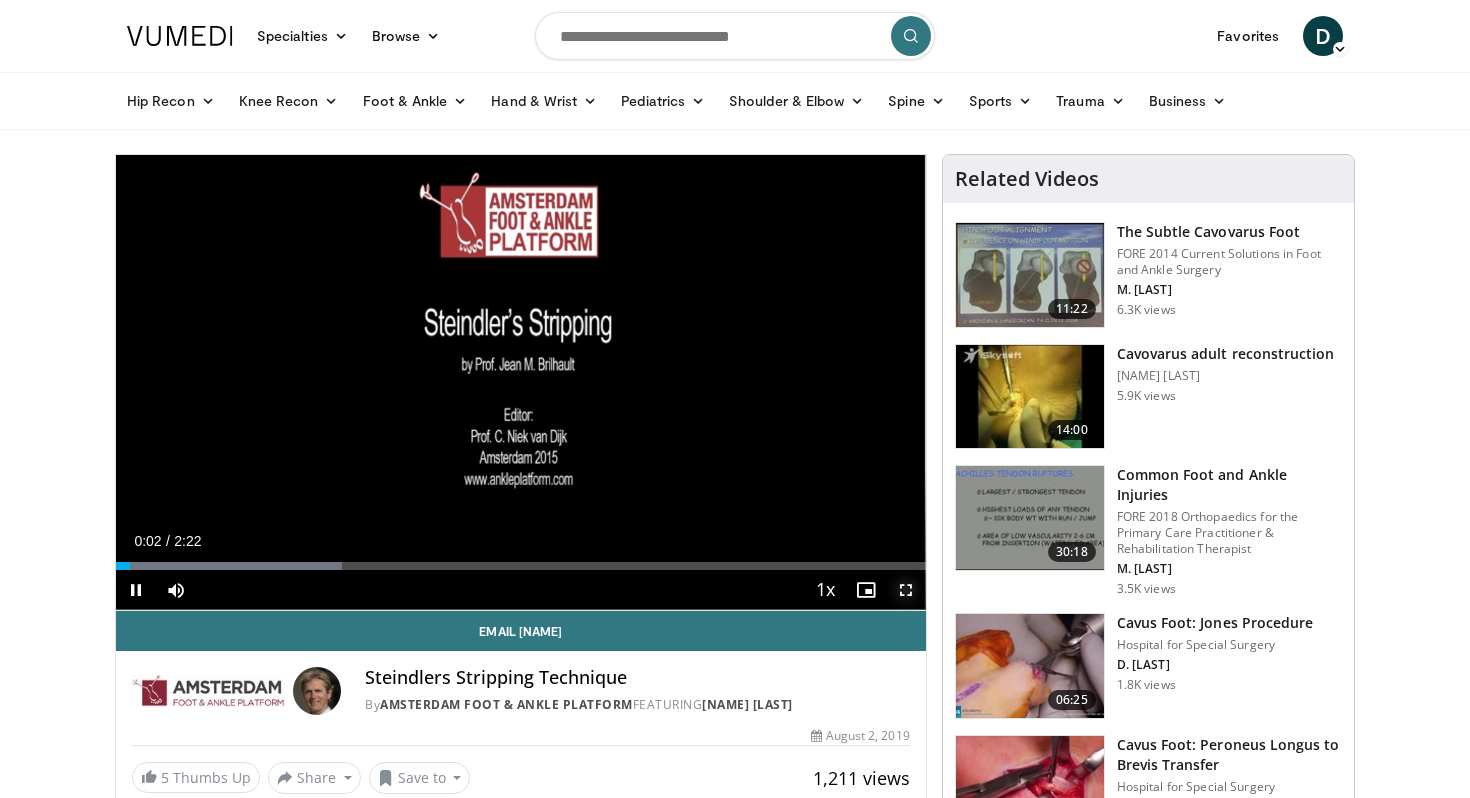 click at bounding box center [906, 590] 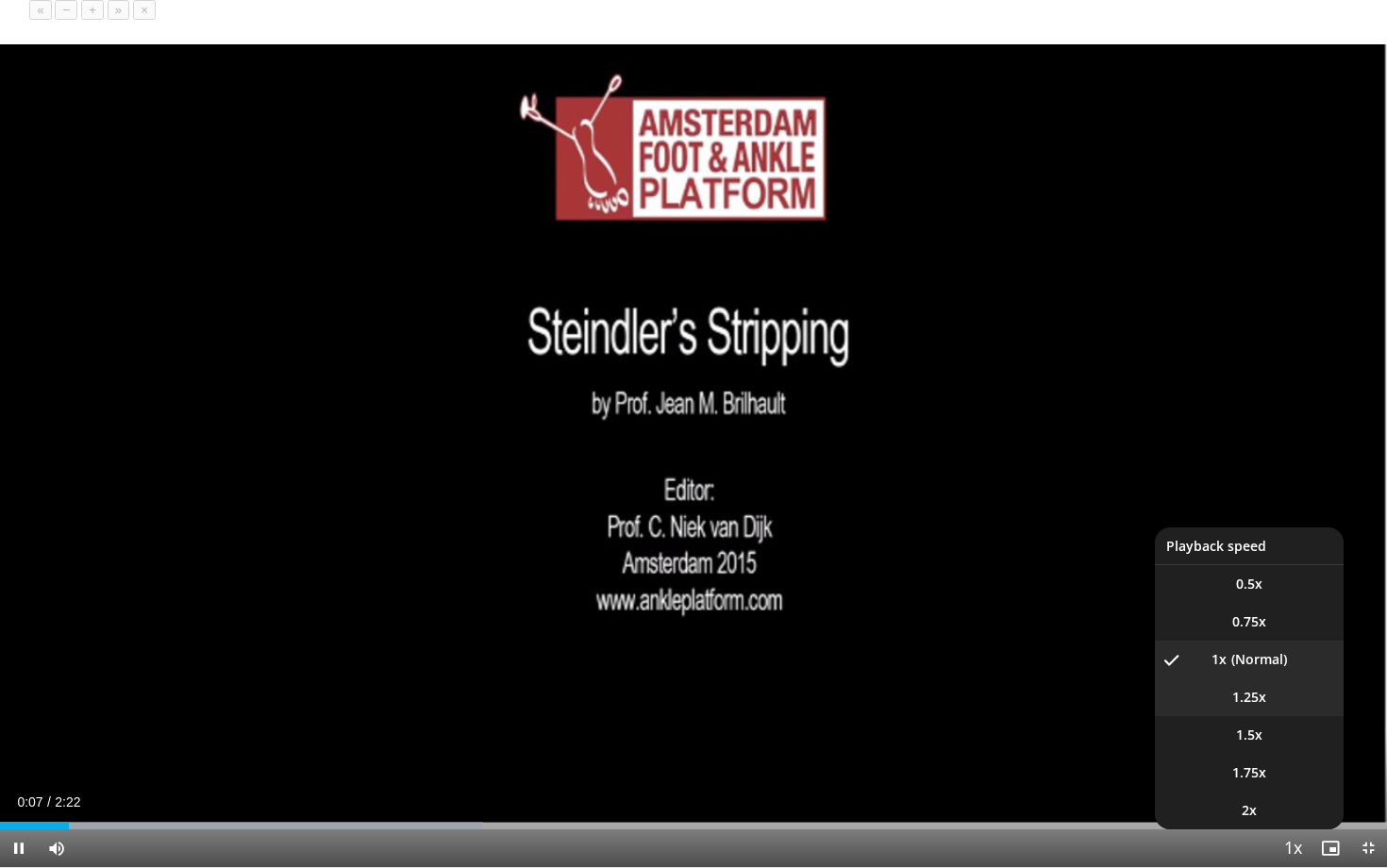 click on "1.25x" at bounding box center [1249, 584] 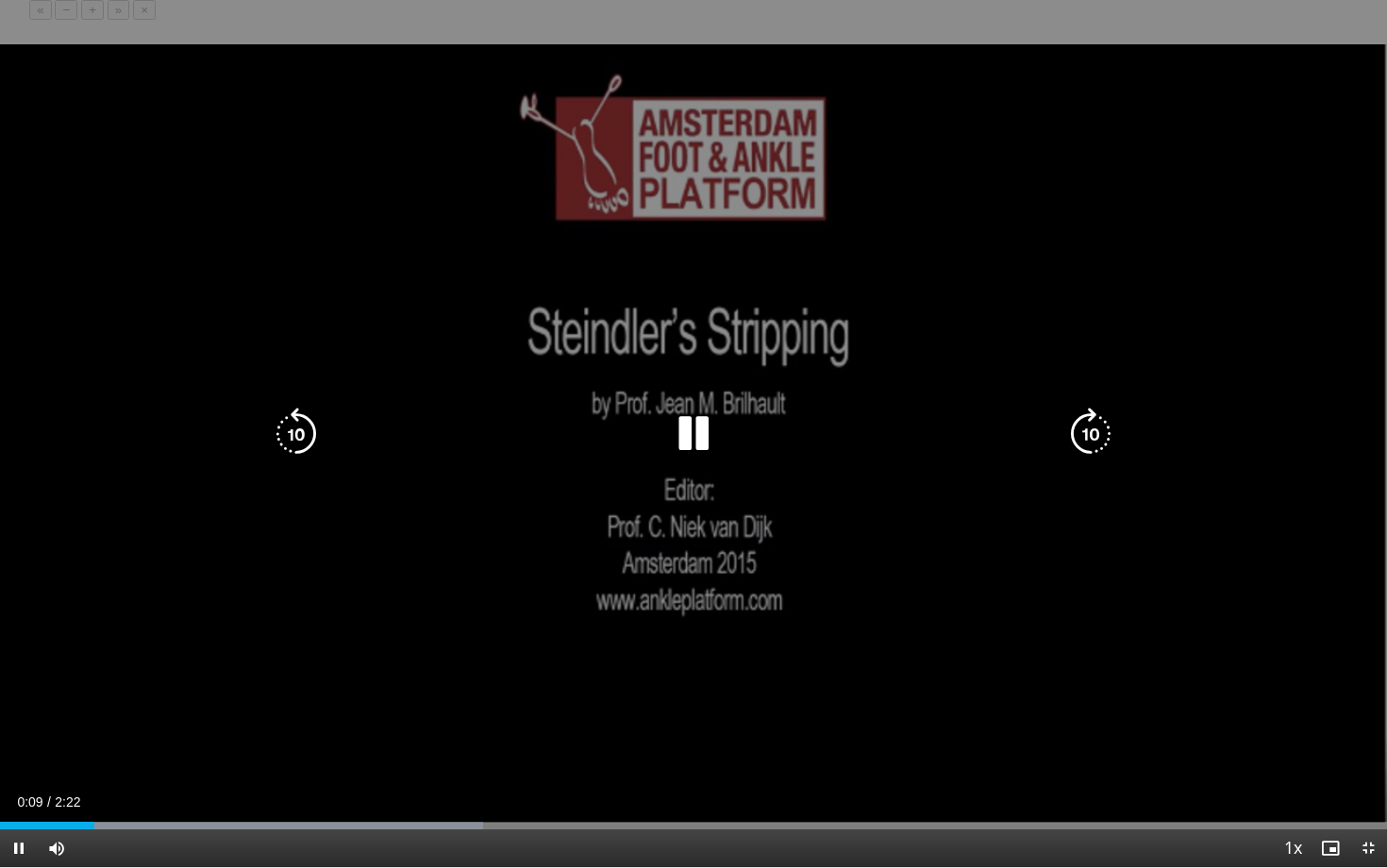 click at bounding box center [694, 434] 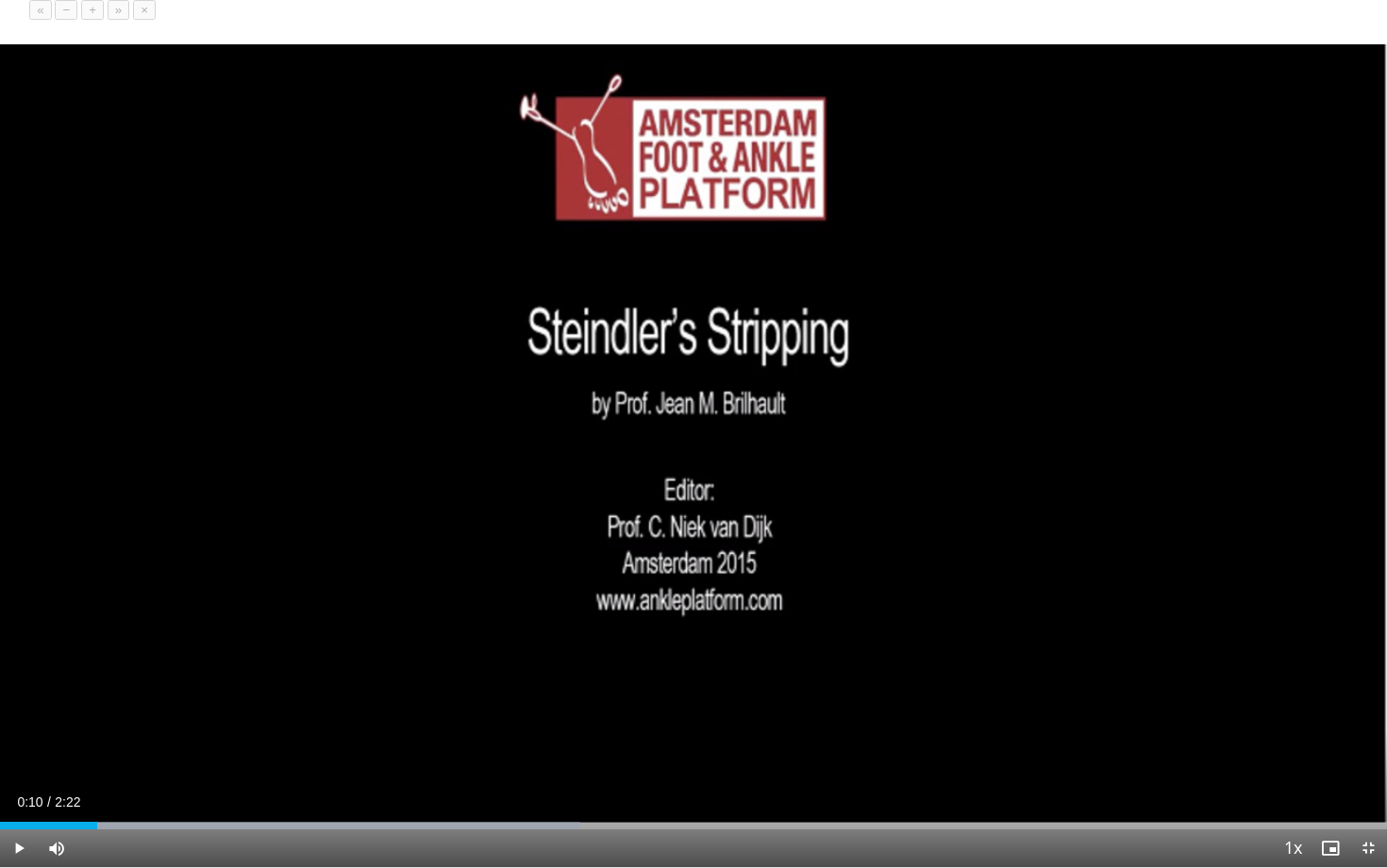 click on "10 seconds
Tap to unmute" at bounding box center [694, 433] 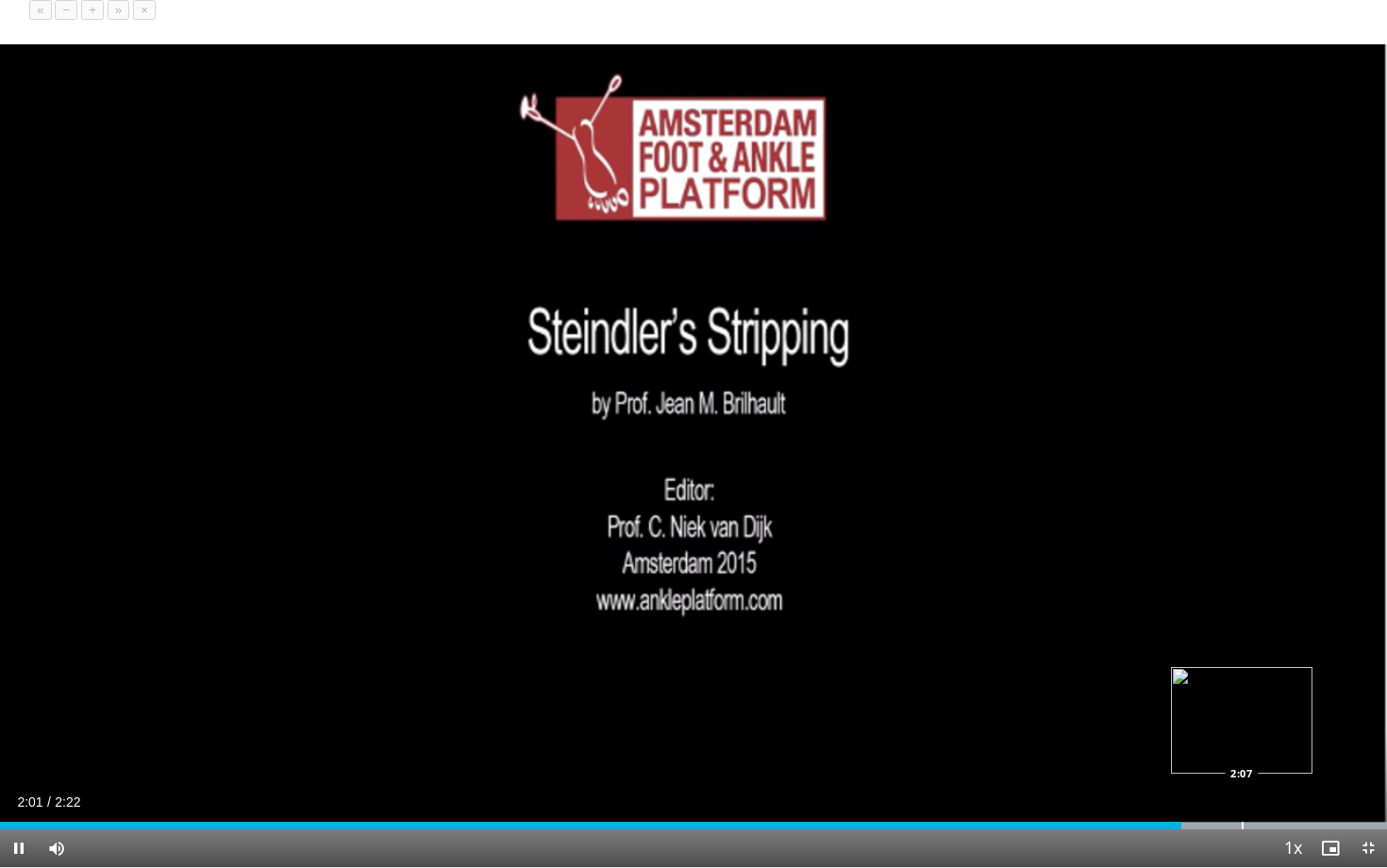 click at bounding box center [1243, 826] 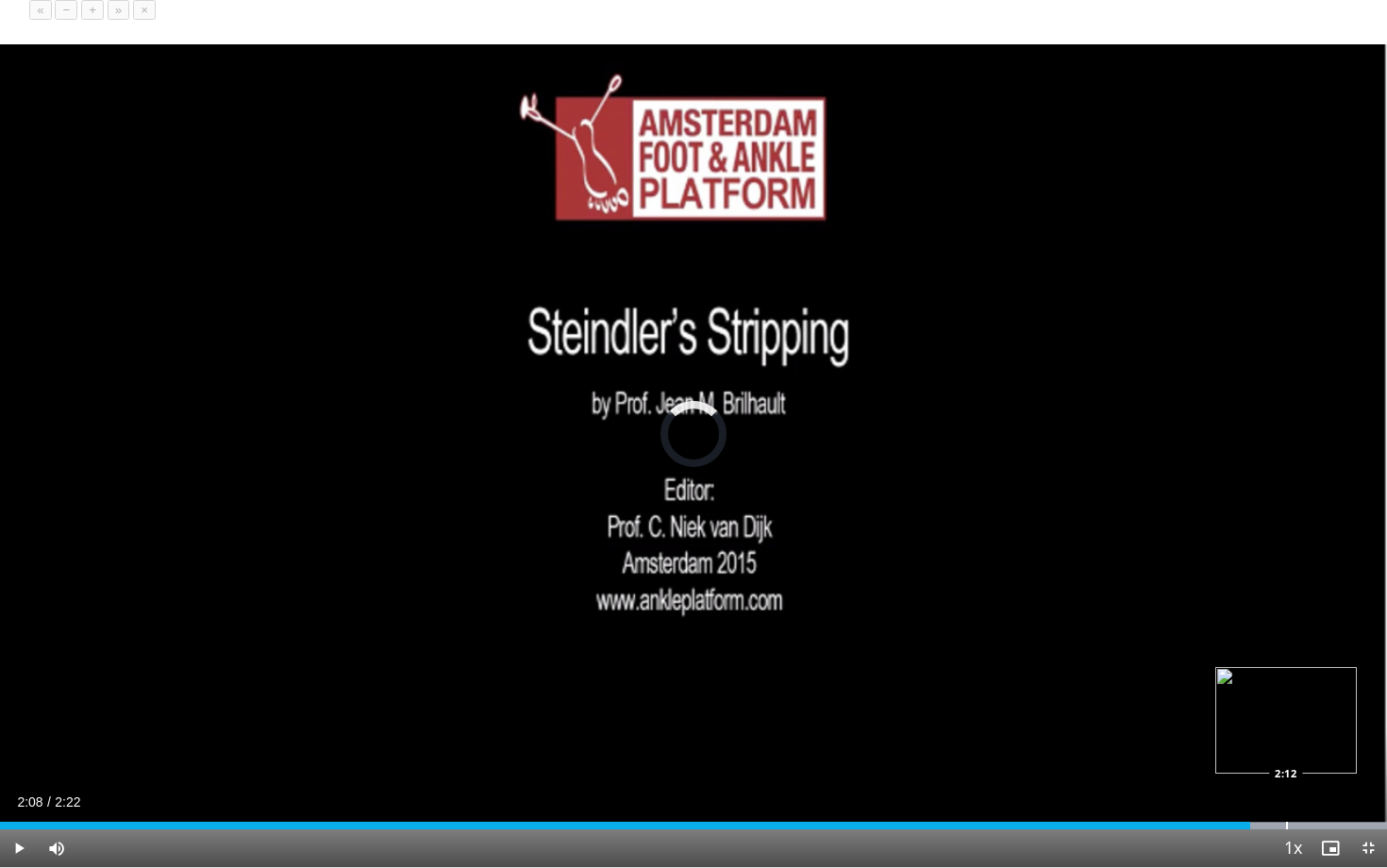 click at bounding box center (1287, 826) 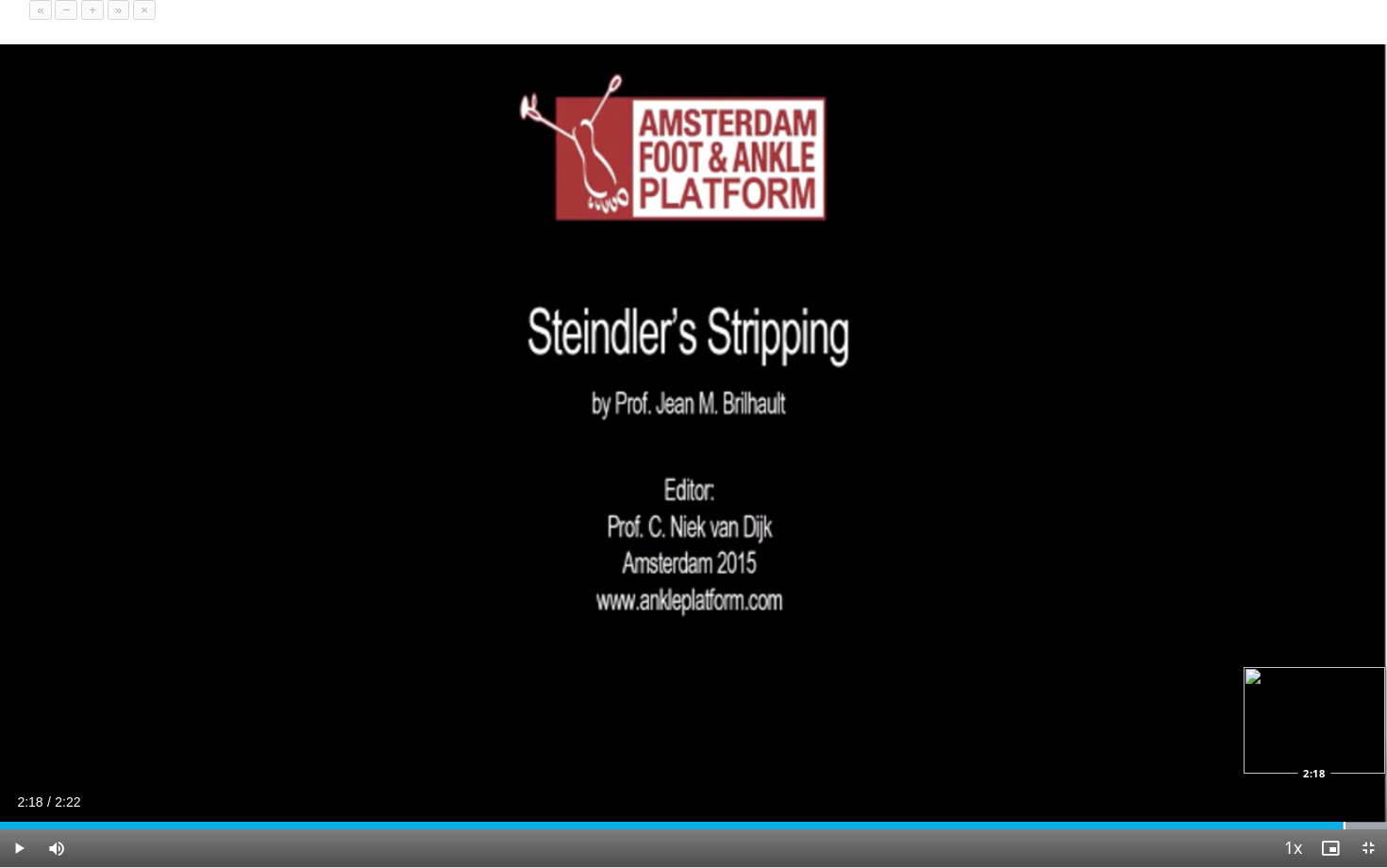 click at bounding box center (941, 826) 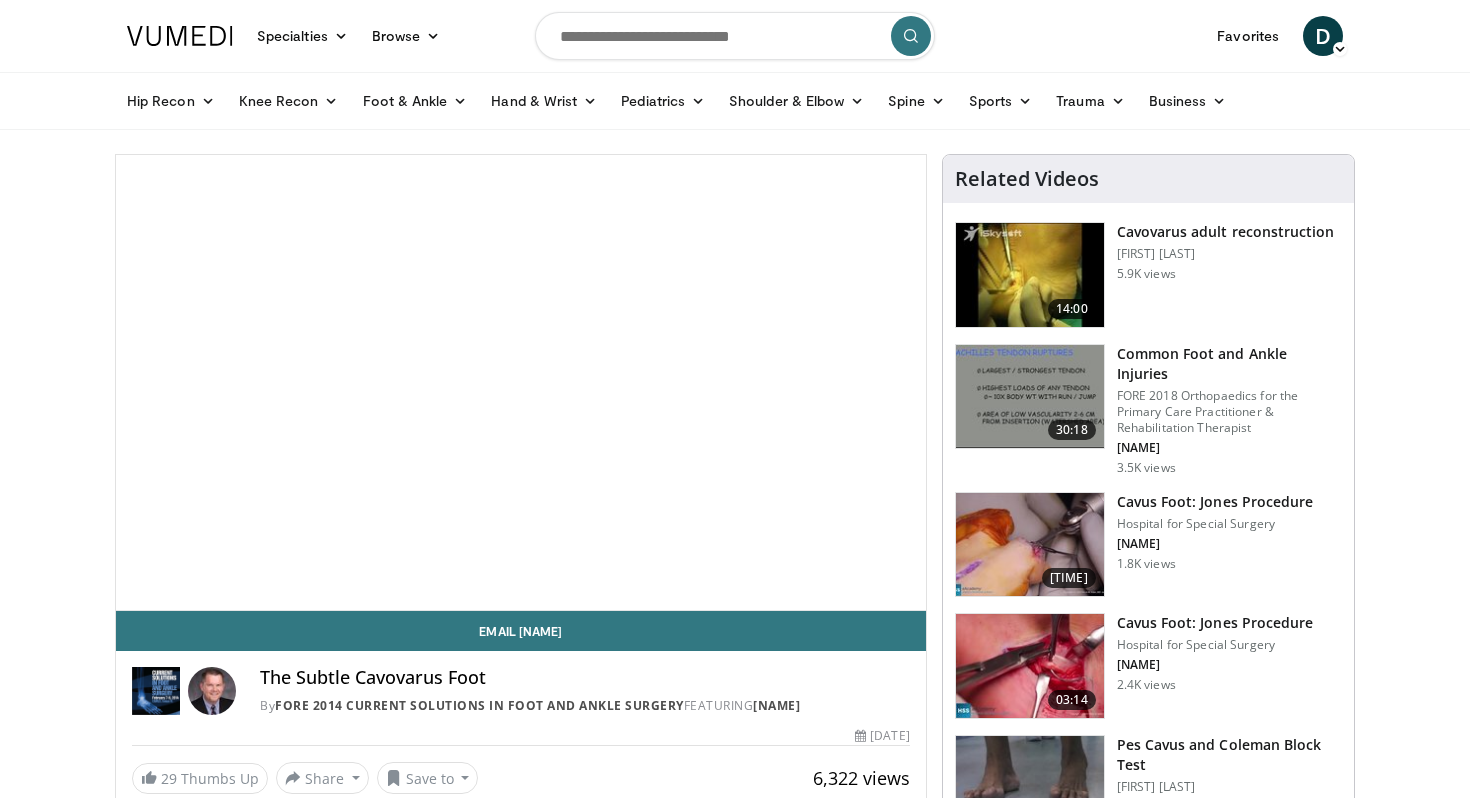 scroll, scrollTop: 0, scrollLeft: 0, axis: both 